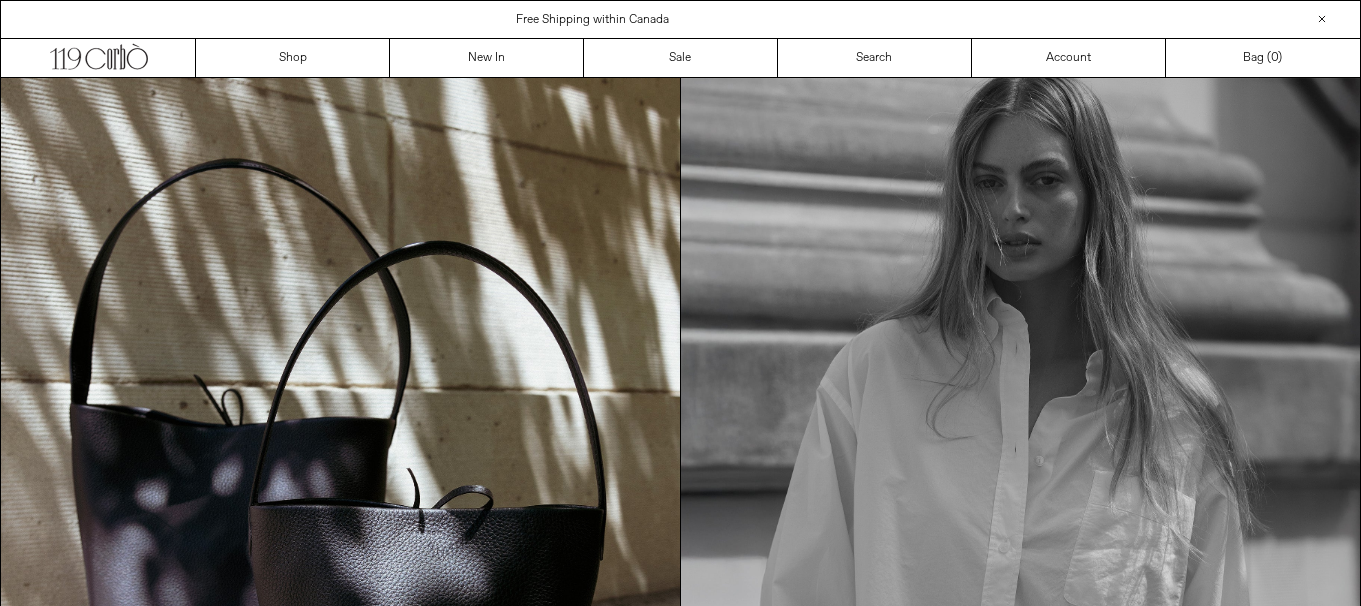 scroll, scrollTop: 0, scrollLeft: 0, axis: both 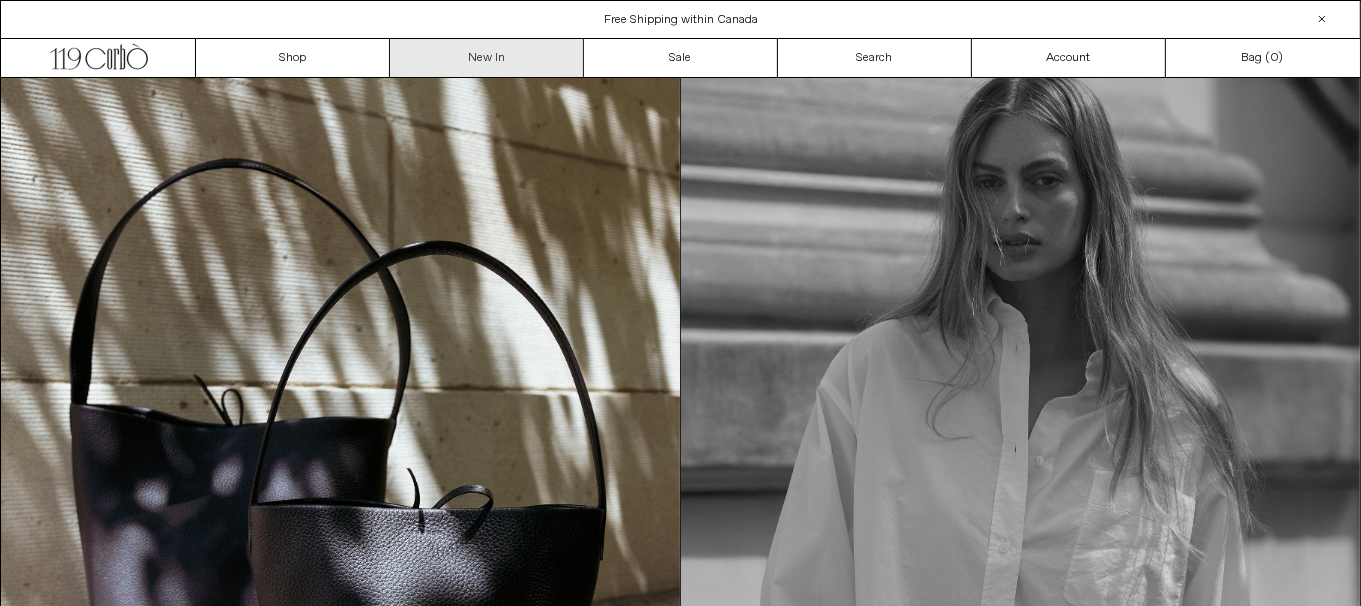 click on "New In" at bounding box center (487, 58) 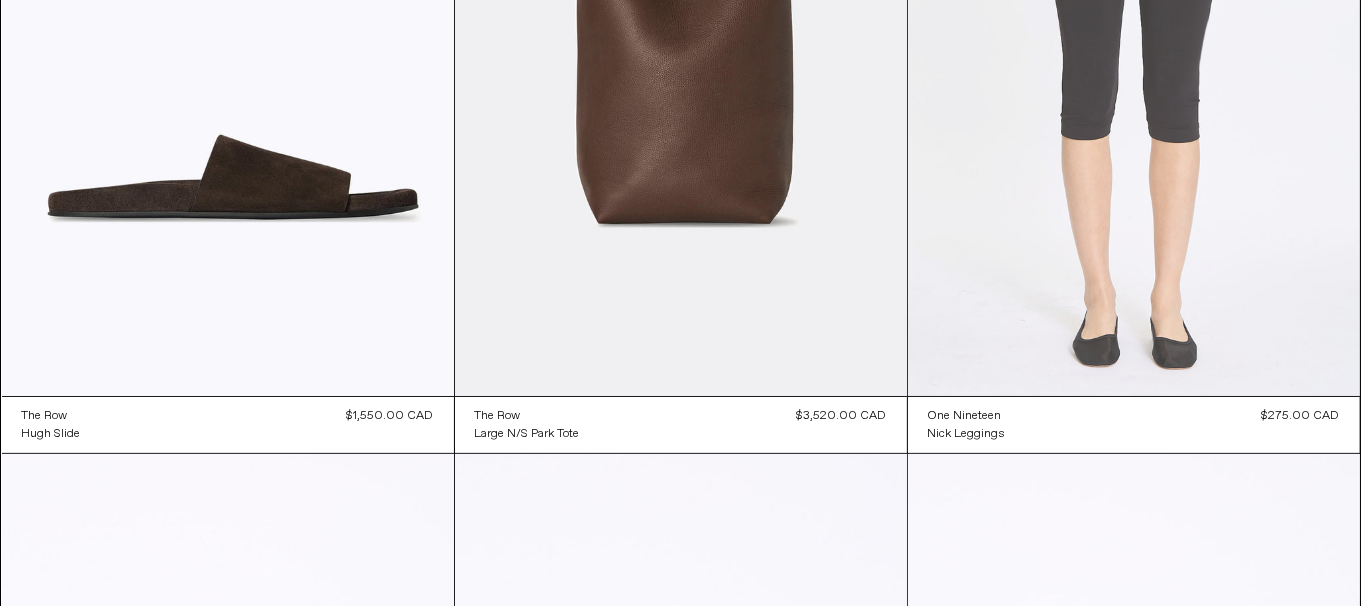 scroll, scrollTop: 0, scrollLeft: 0, axis: both 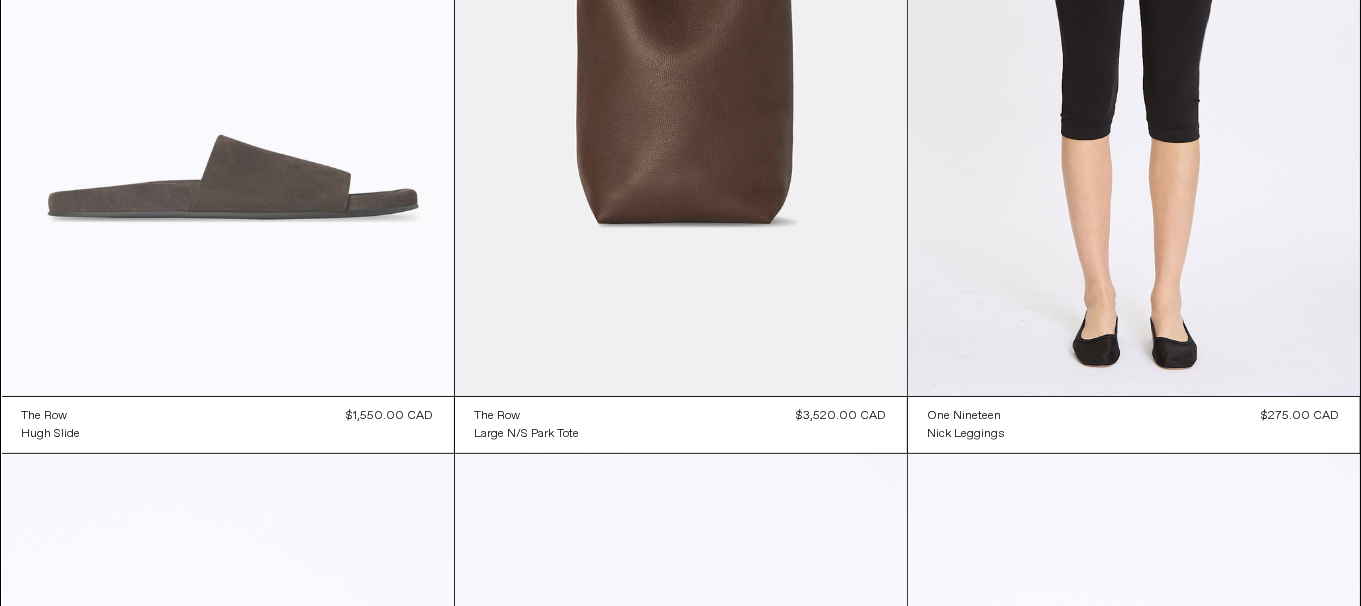 click at bounding box center [228, 57] 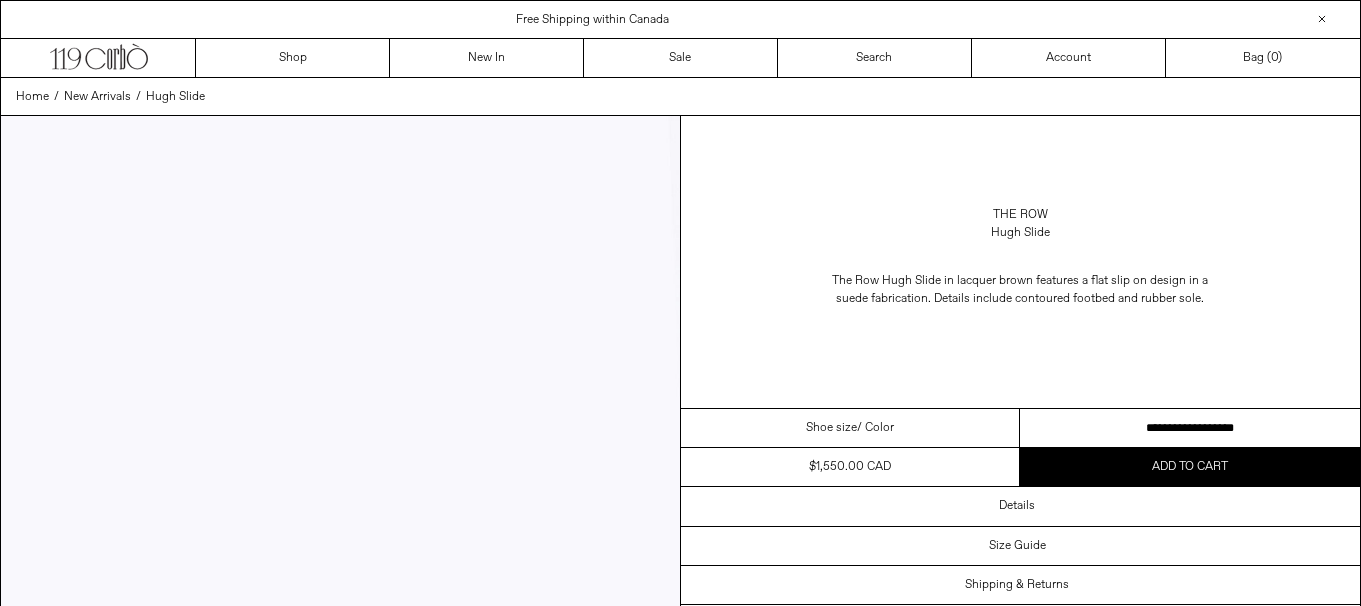 scroll, scrollTop: 0, scrollLeft: 0, axis: both 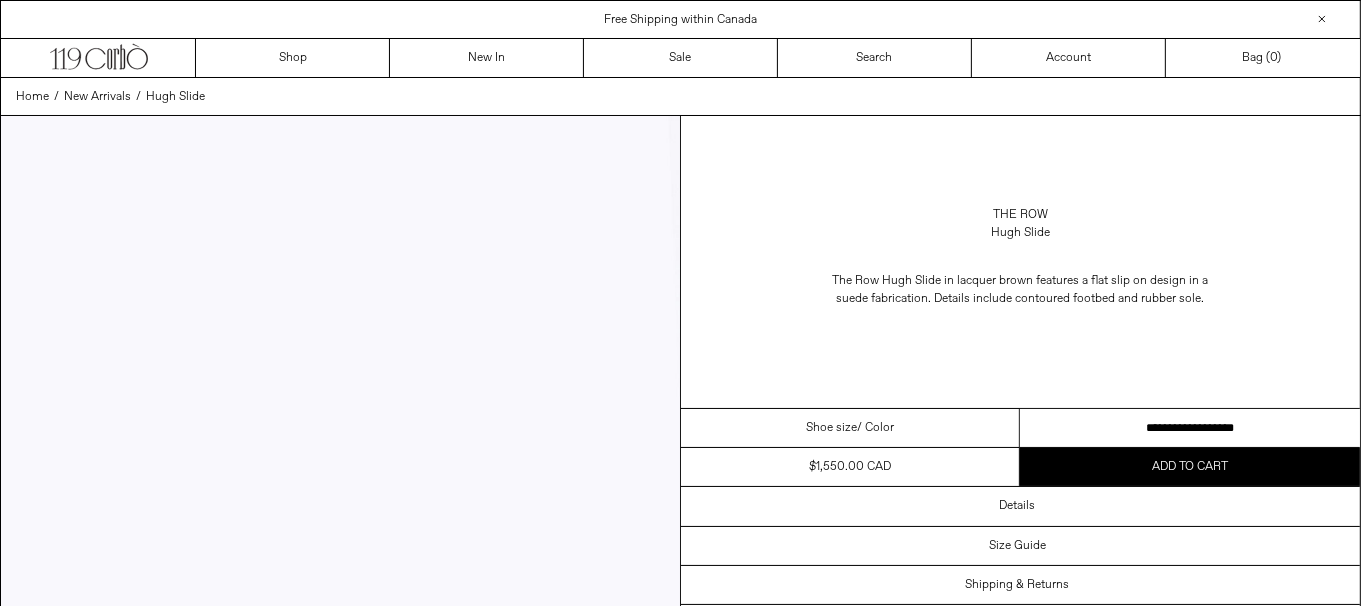 drag, startPoint x: 0, startPoint y: 0, endPoint x: 1043, endPoint y: 434, distance: 1129.6924 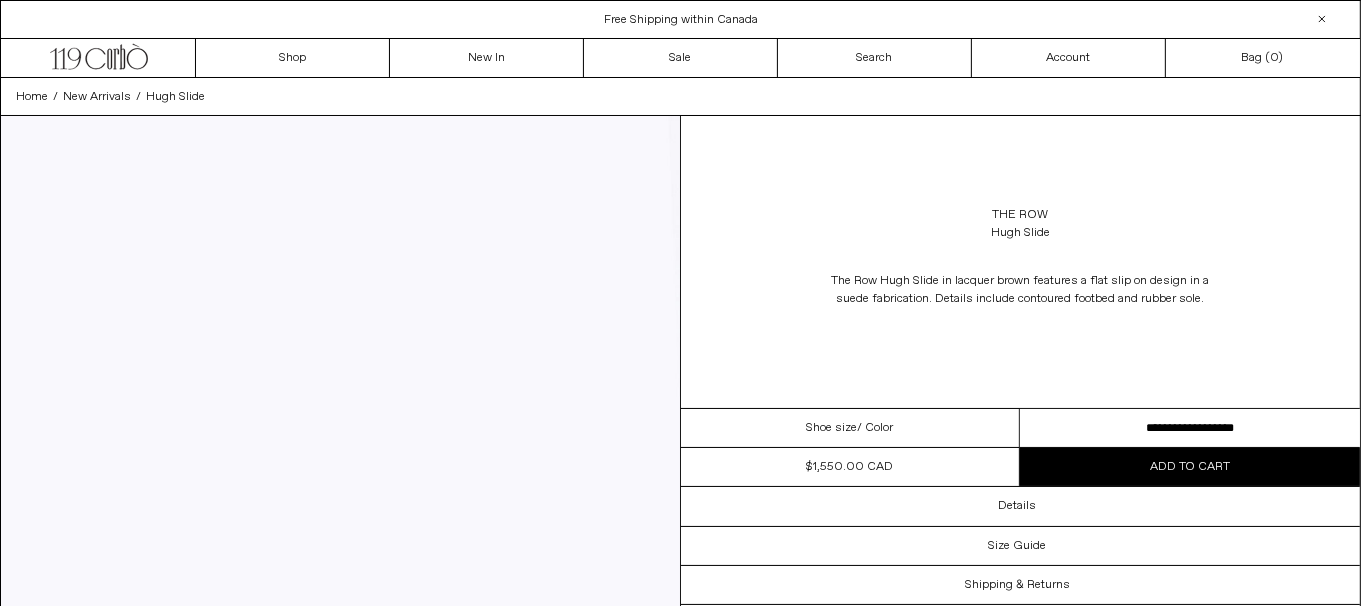 scroll, scrollTop: 0, scrollLeft: 0, axis: both 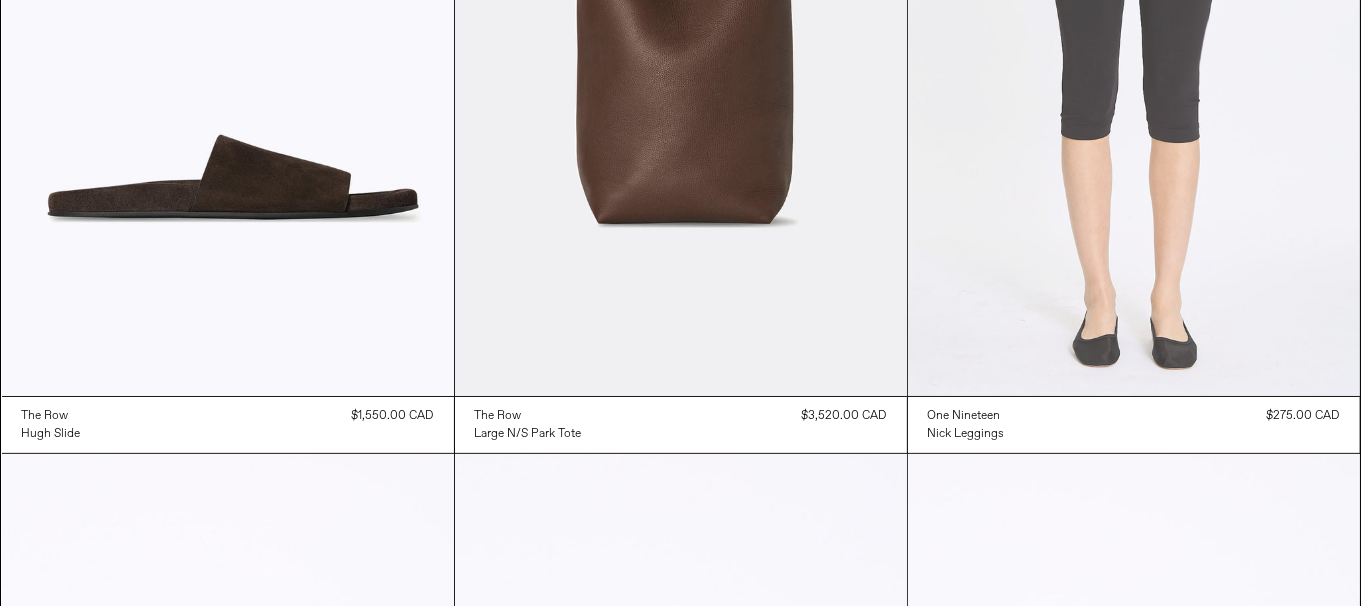 click at bounding box center [1134, 57] 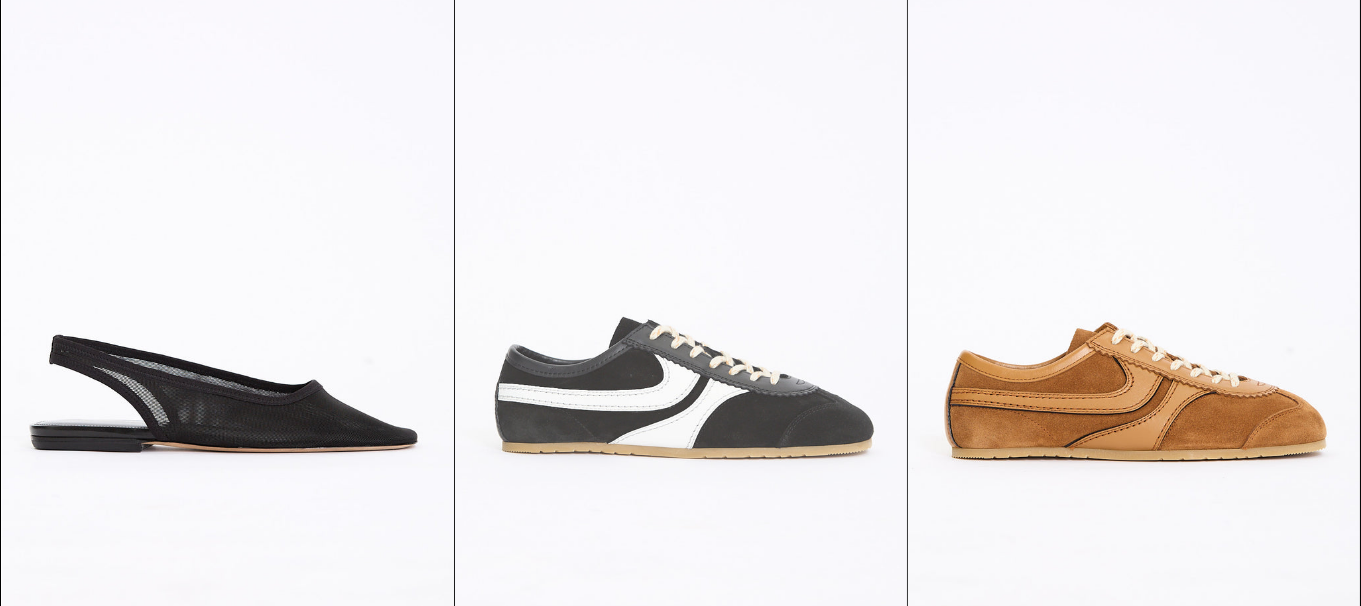 scroll, scrollTop: 299, scrollLeft: 0, axis: vertical 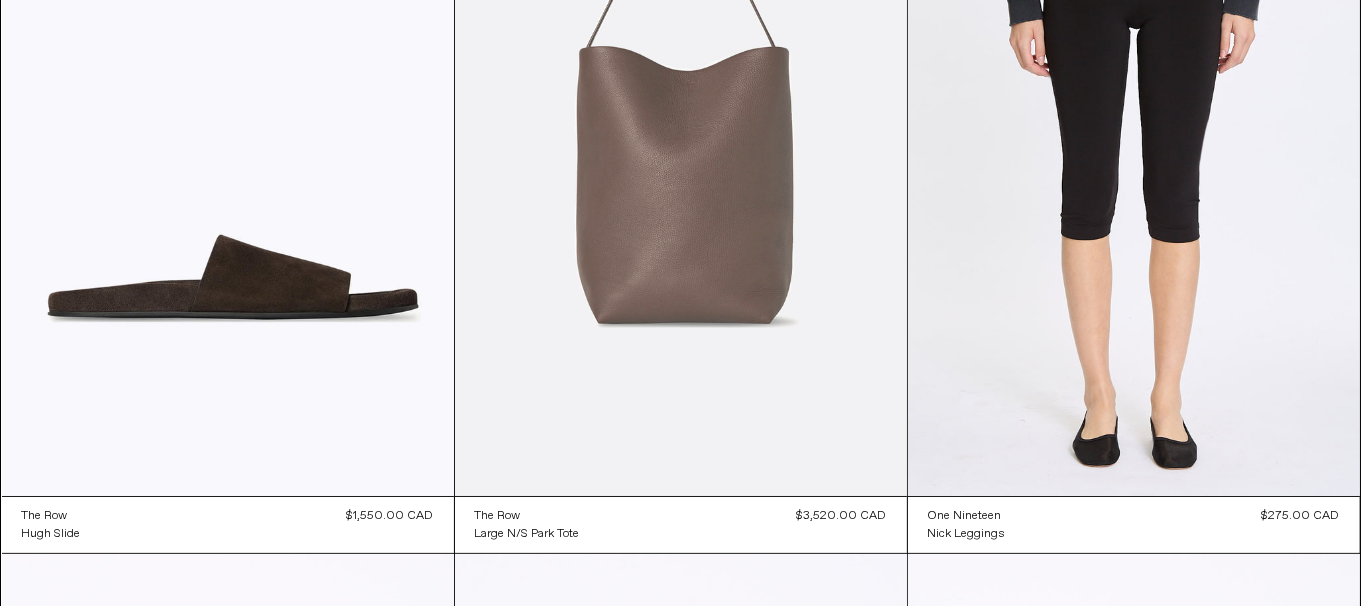 click at bounding box center [681, 157] 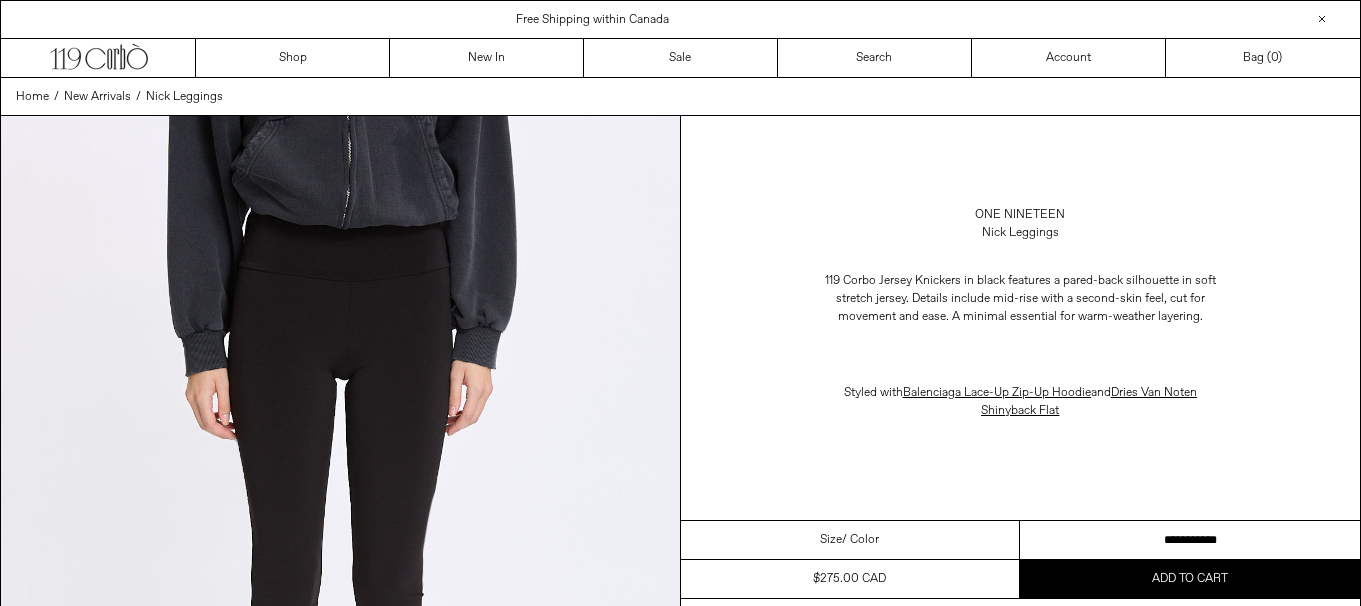 scroll, scrollTop: 0, scrollLeft: 0, axis: both 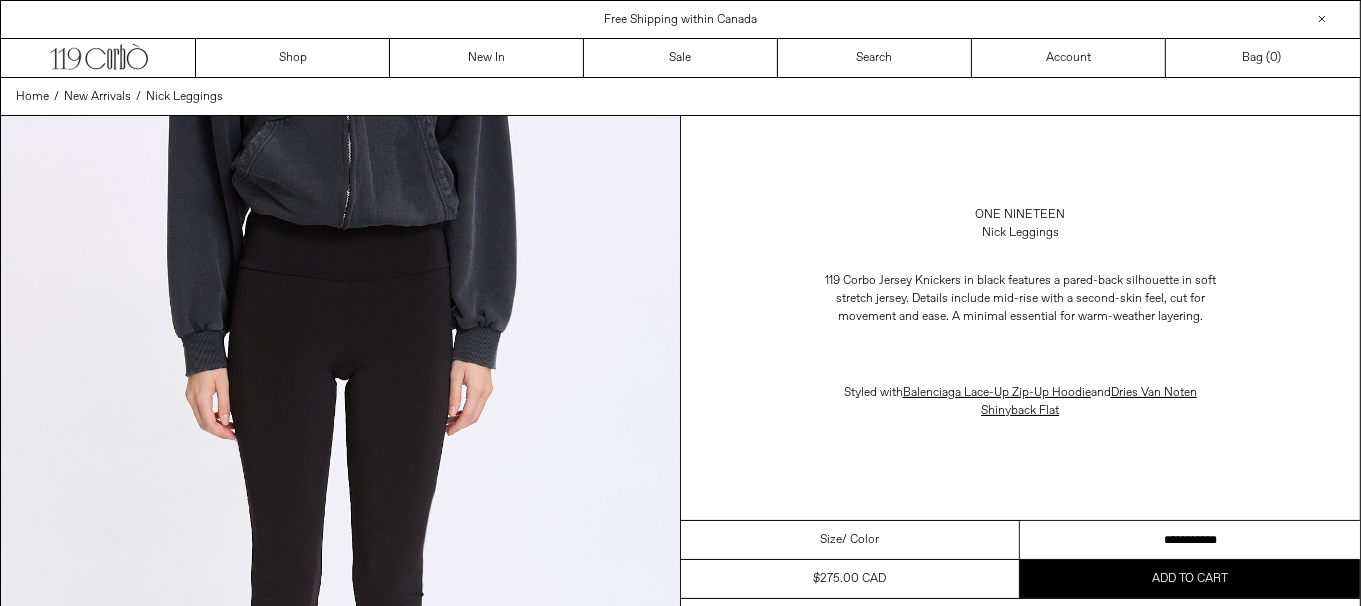 drag, startPoint x: 1152, startPoint y: 551, endPoint x: 1374, endPoint y: 419, distance: 258.27893 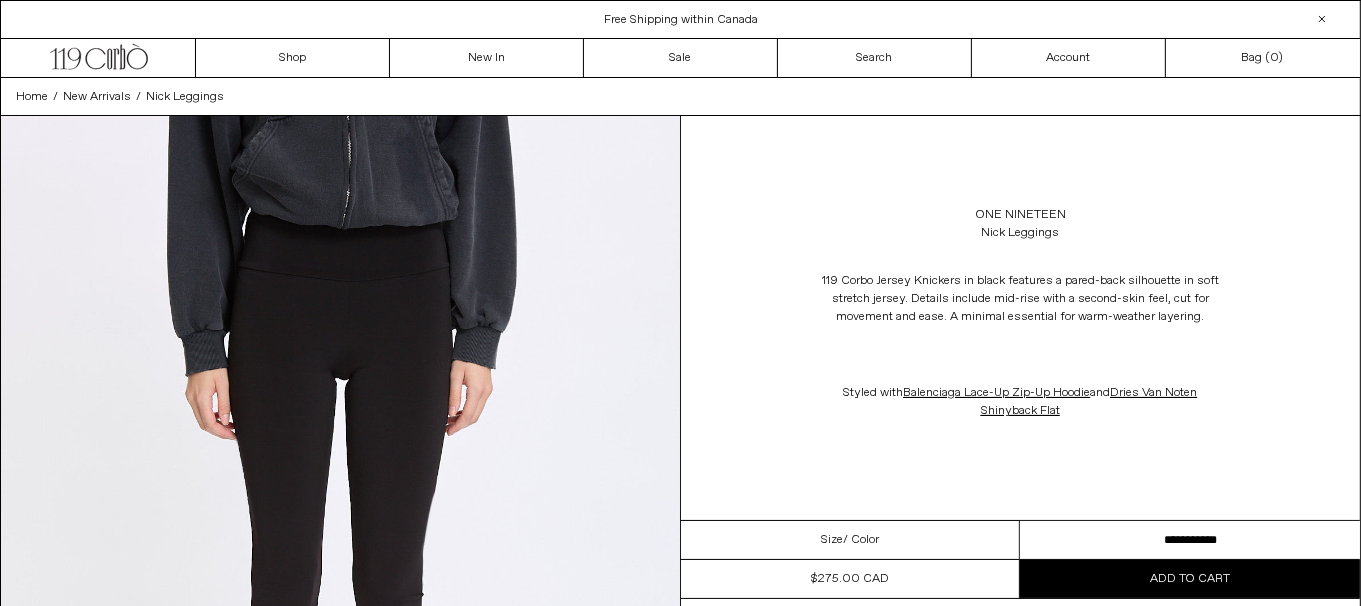 scroll, scrollTop: 0, scrollLeft: 0, axis: both 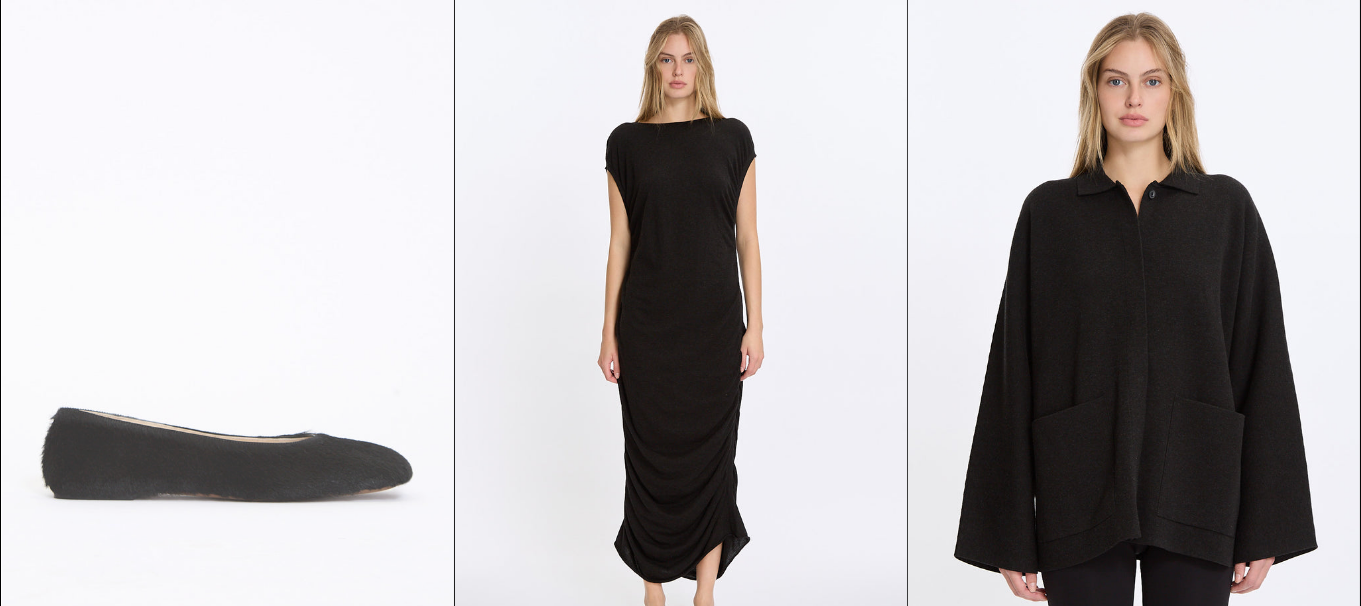 click at bounding box center [228, 339] 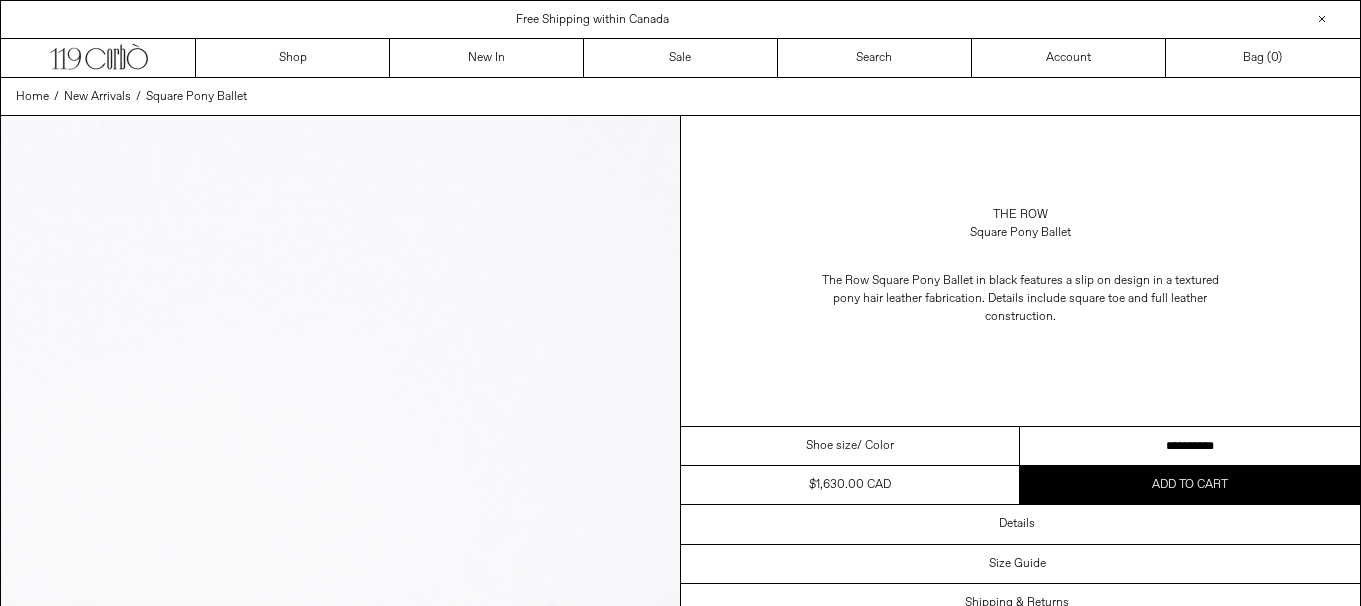 scroll, scrollTop: 0, scrollLeft: 0, axis: both 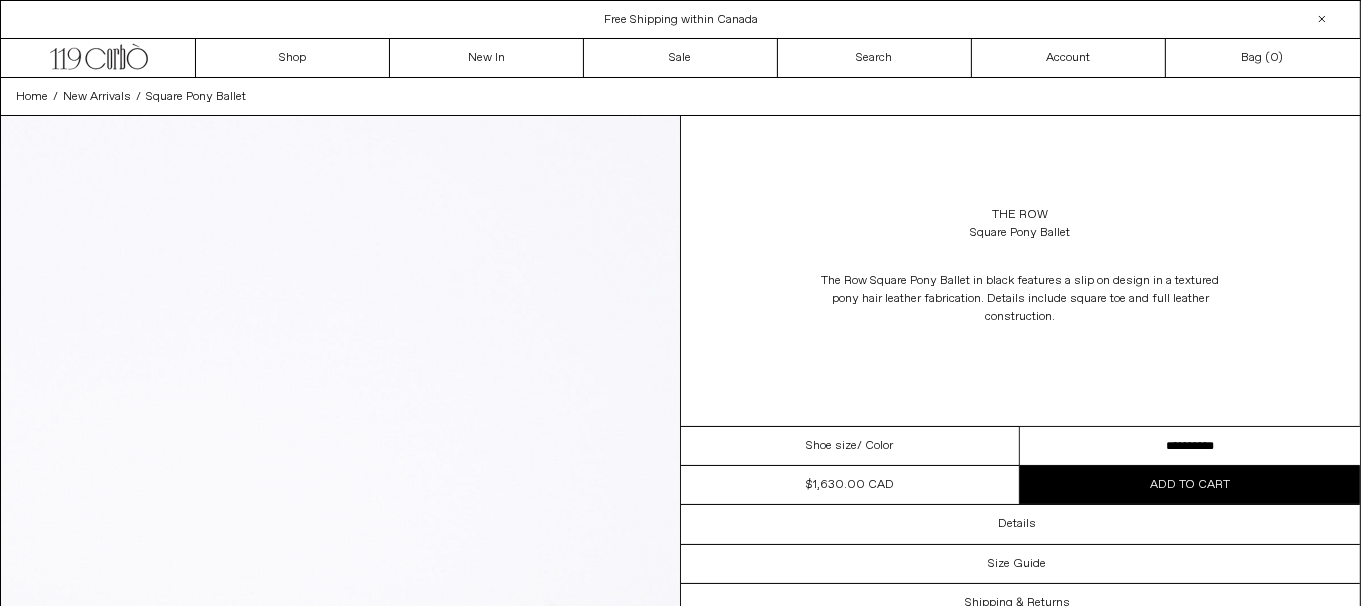 drag, startPoint x: 1179, startPoint y: 435, endPoint x: 1242, endPoint y: 451, distance: 65 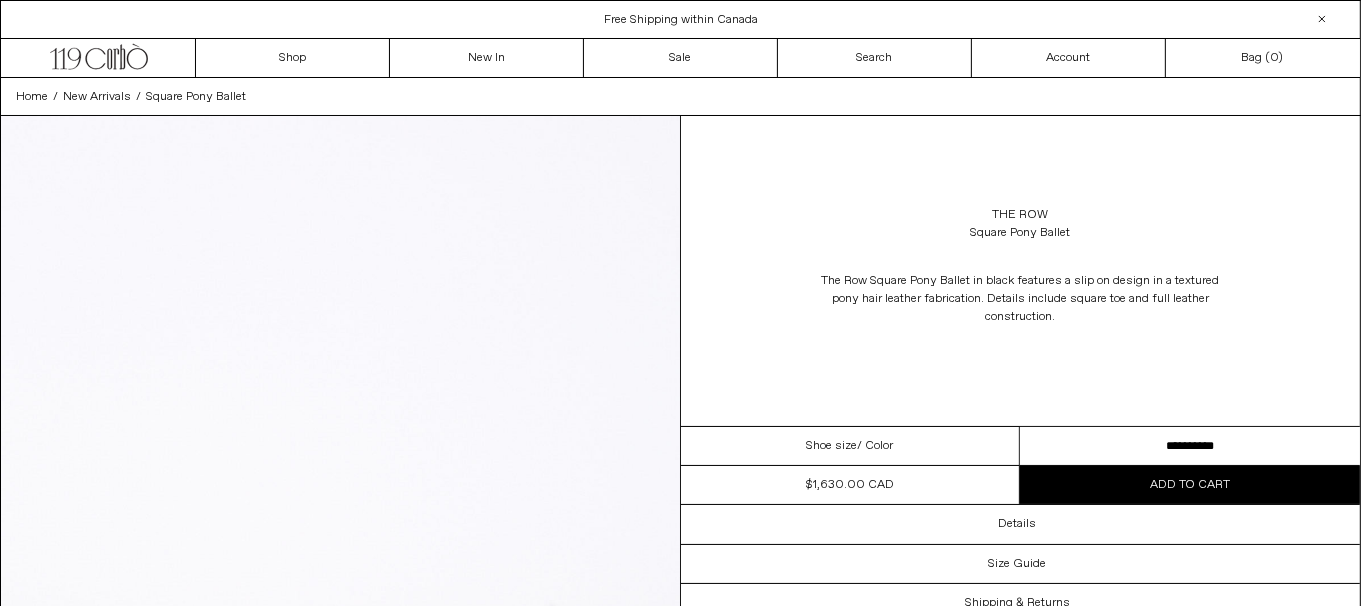scroll, scrollTop: 0, scrollLeft: 0, axis: both 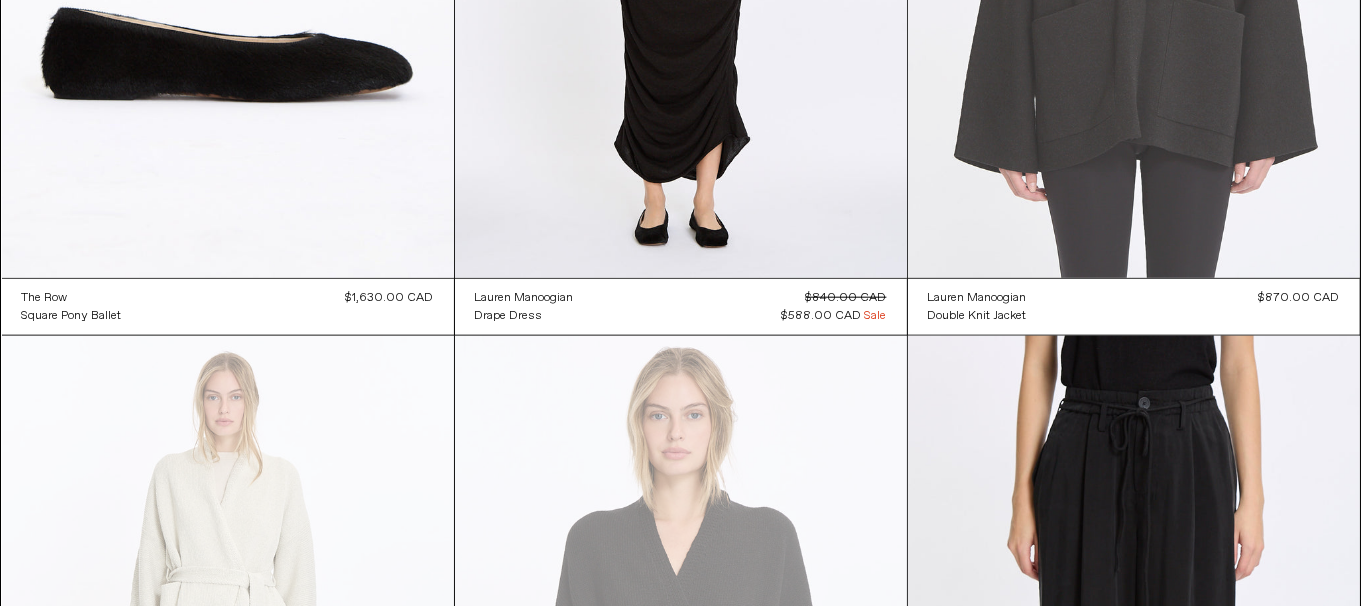 click at bounding box center [1134, -61] 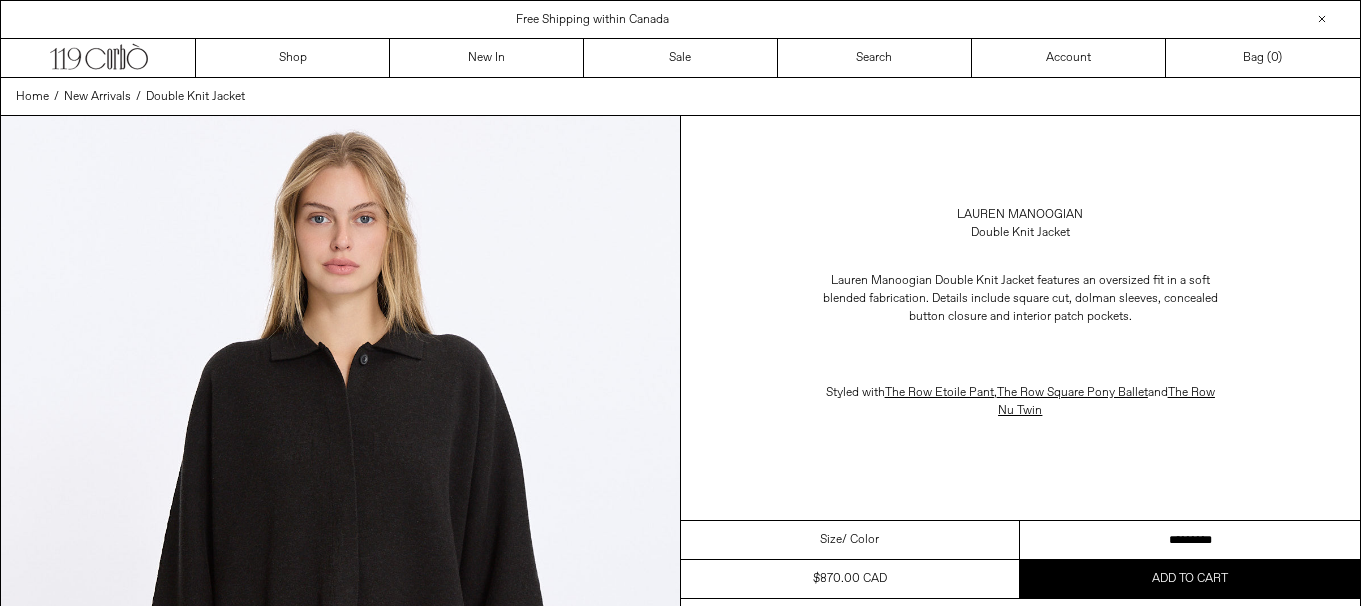 scroll, scrollTop: 0, scrollLeft: 0, axis: both 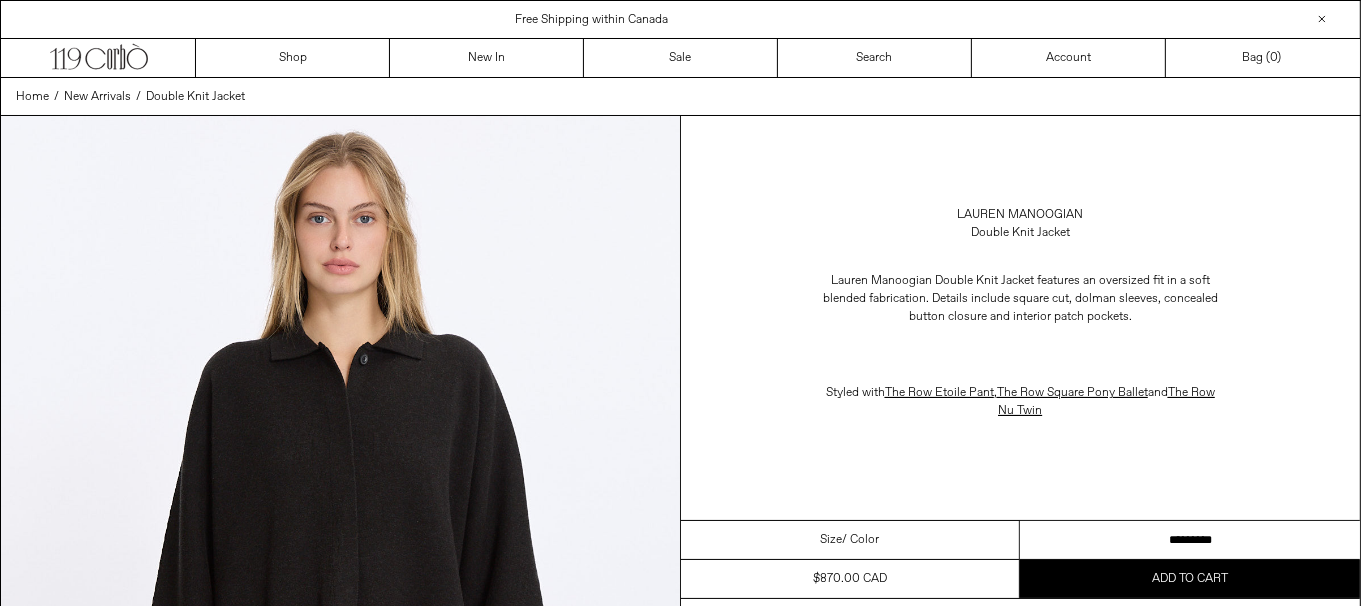 drag, startPoint x: 1208, startPoint y: 530, endPoint x: 1374, endPoint y: 302, distance: 282.02838 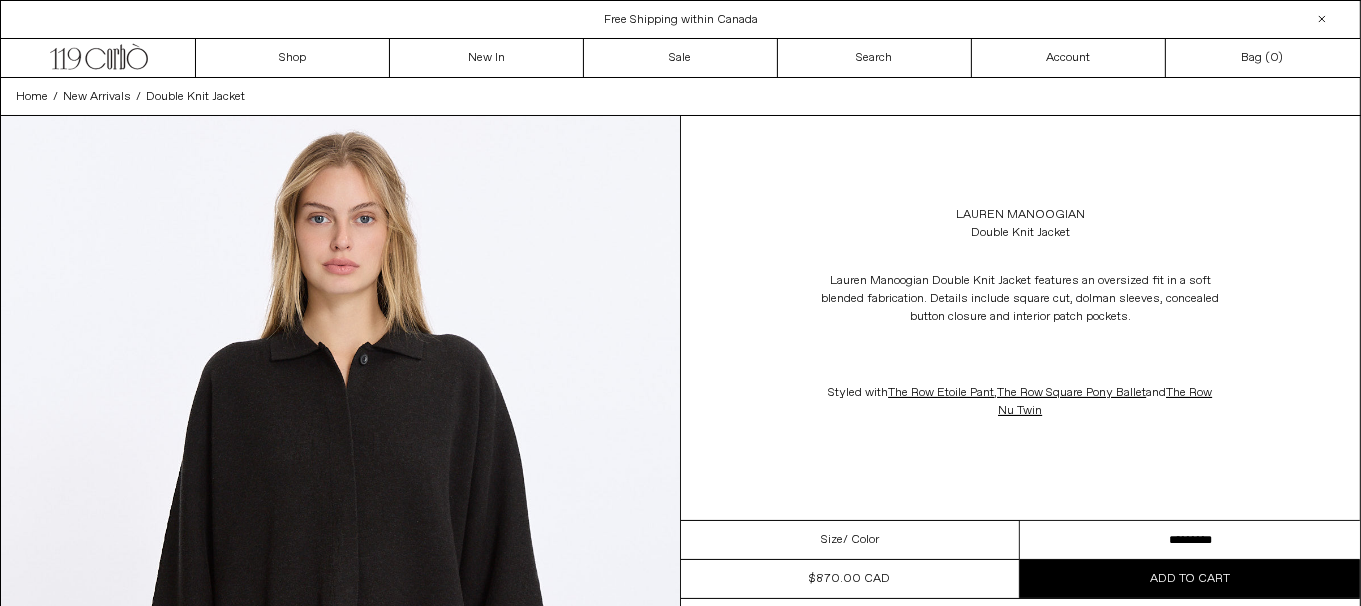 scroll, scrollTop: 0, scrollLeft: 0, axis: both 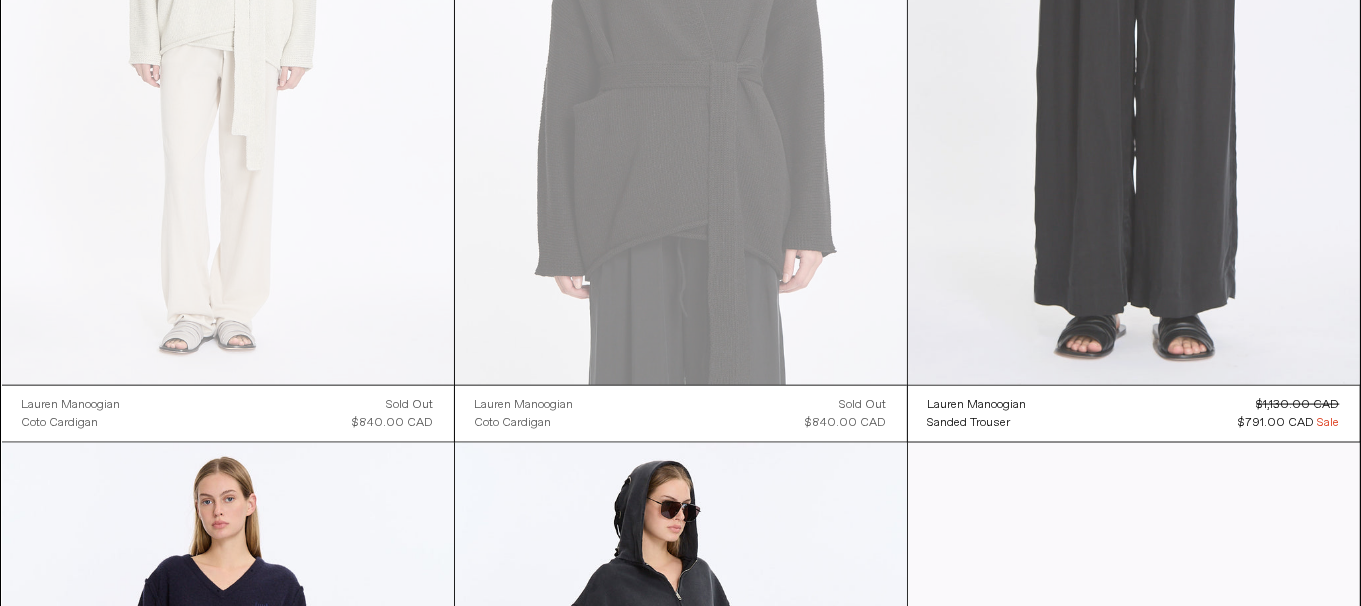 click at bounding box center [1134, 46] 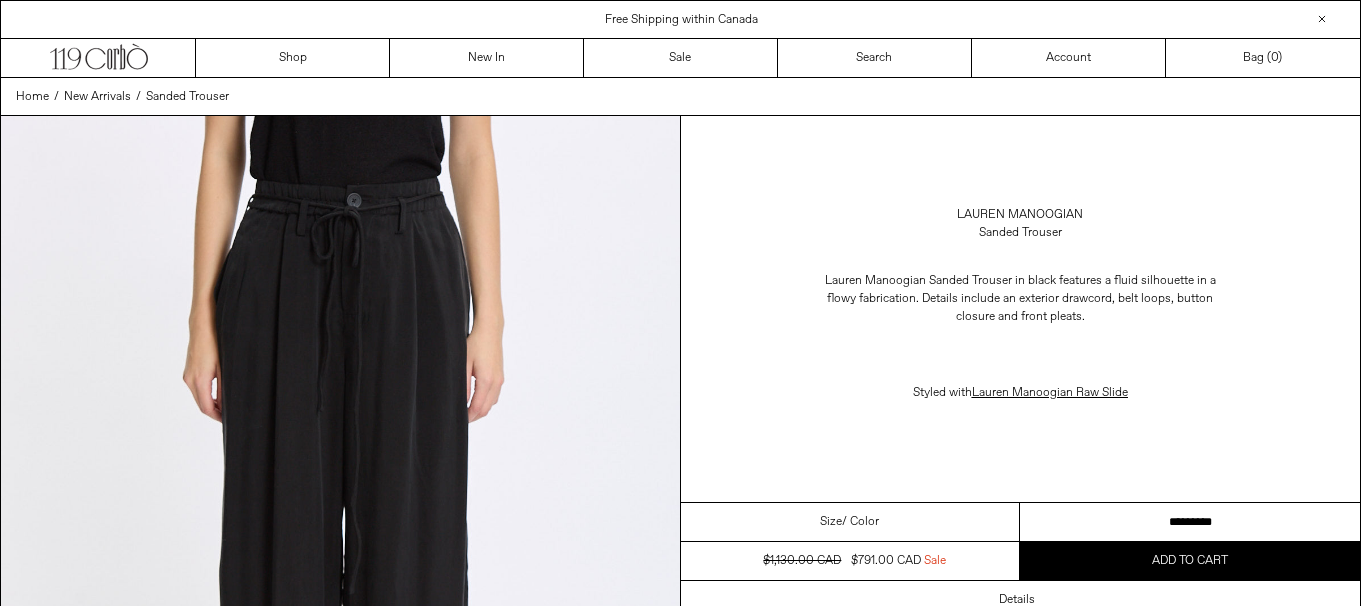 scroll, scrollTop: 0, scrollLeft: 0, axis: both 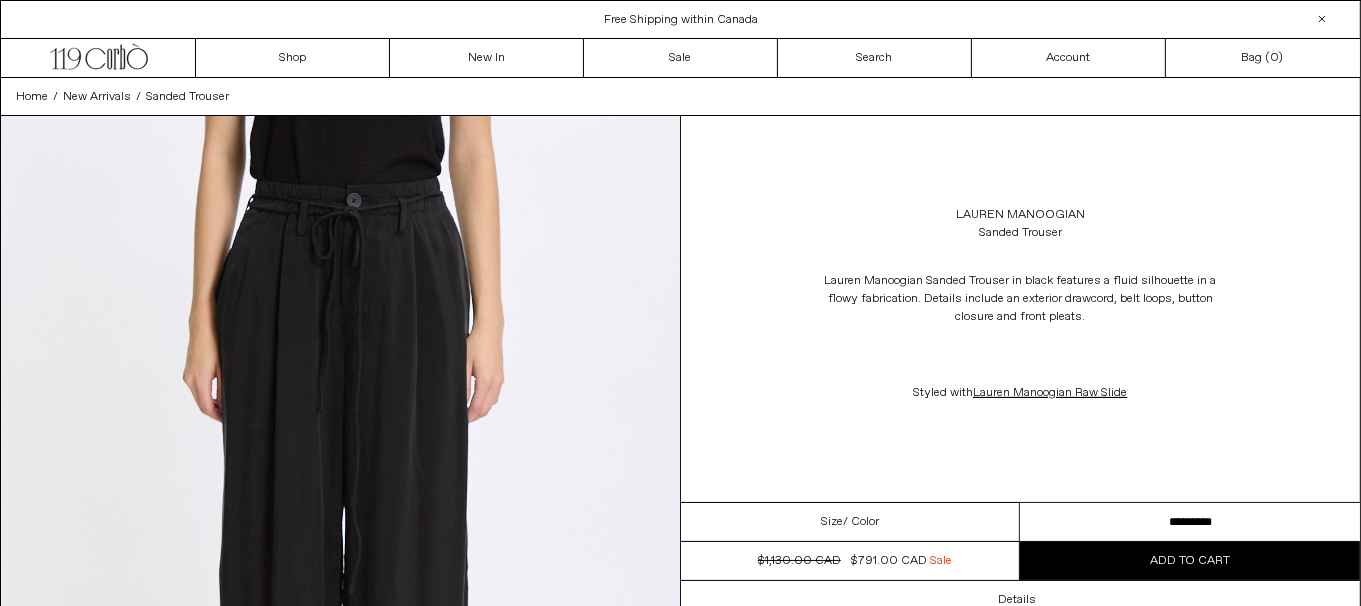 click on "**********" at bounding box center [1190, 522] 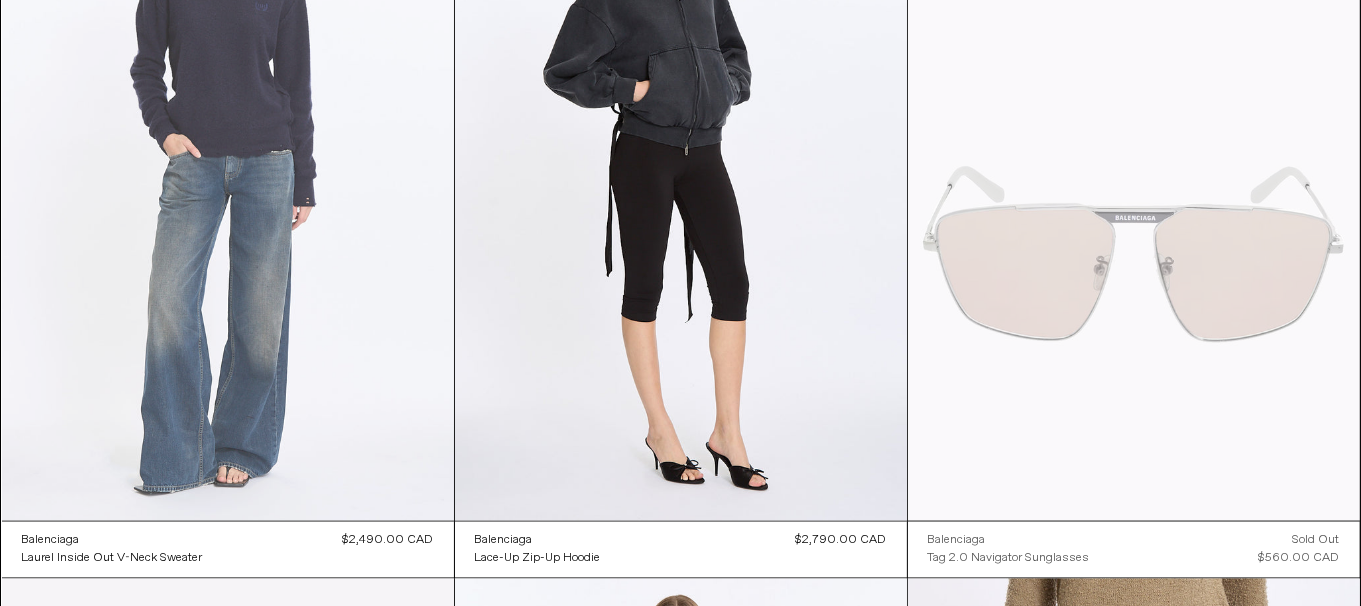 scroll, scrollTop: 0, scrollLeft: 0, axis: both 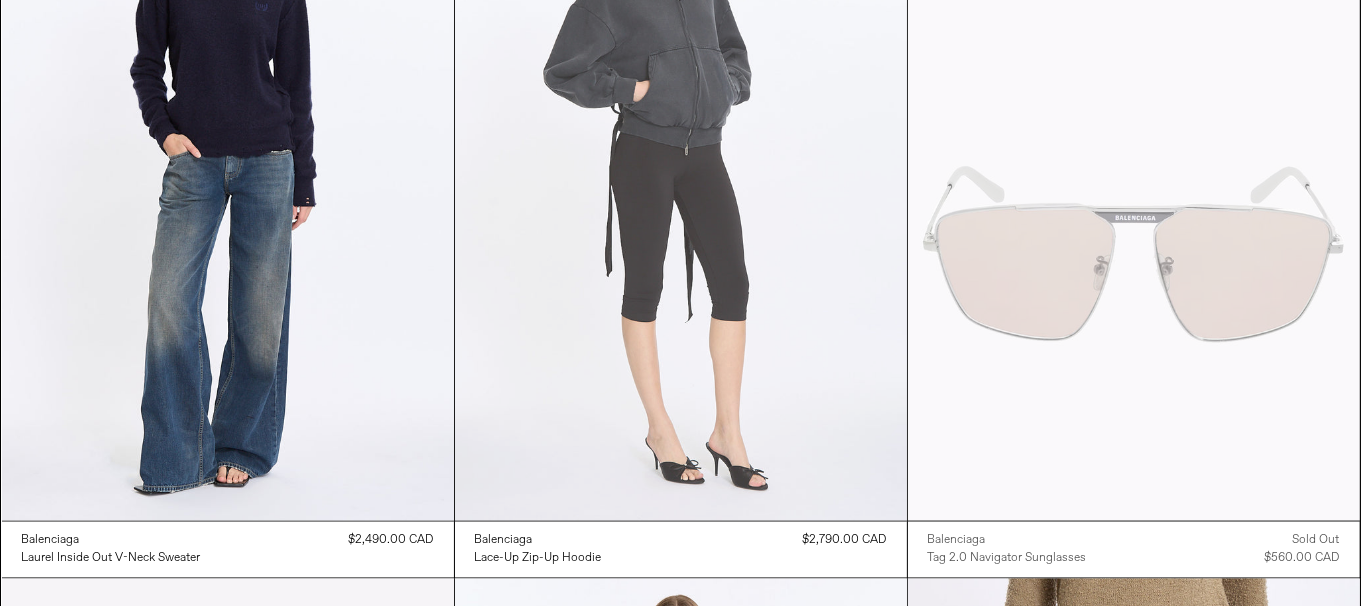 click at bounding box center (681, 182) 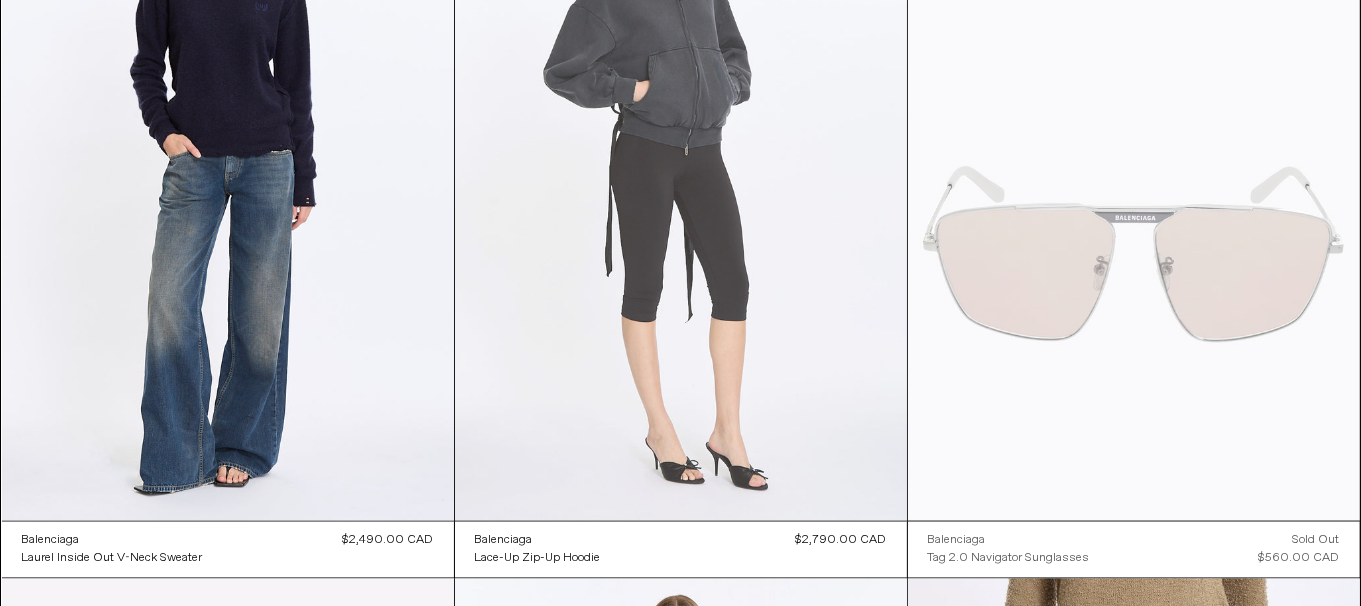 scroll, scrollTop: 0, scrollLeft: 0, axis: both 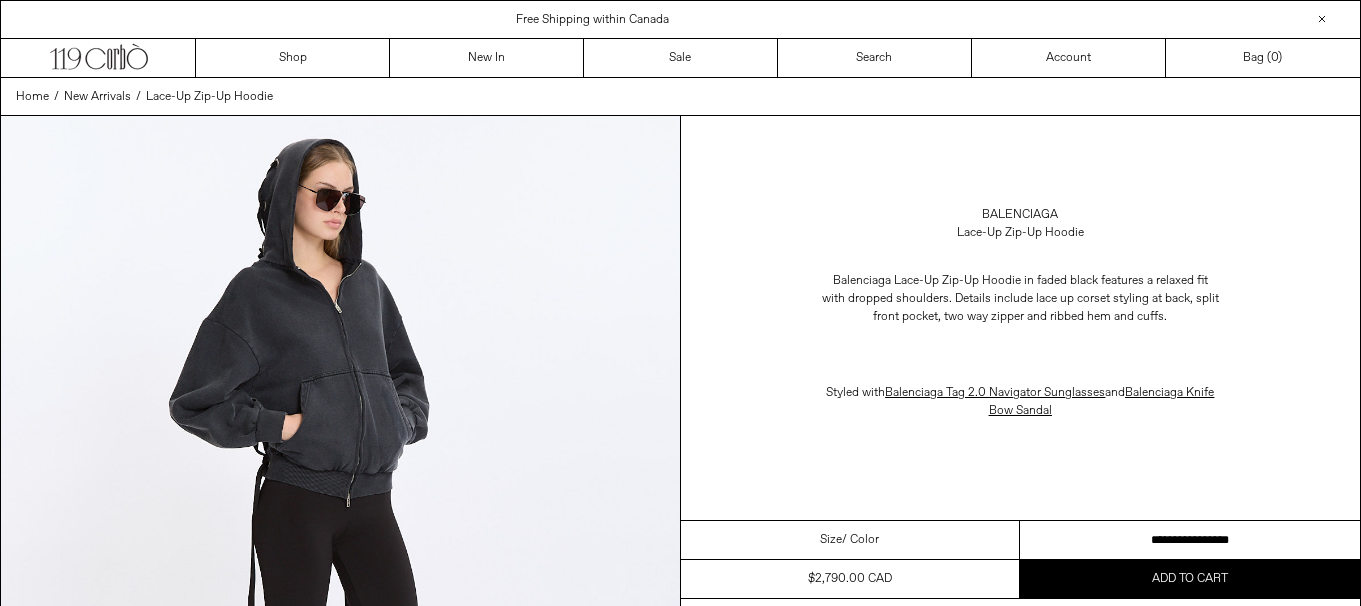 click on "**********" at bounding box center [1190, 540] 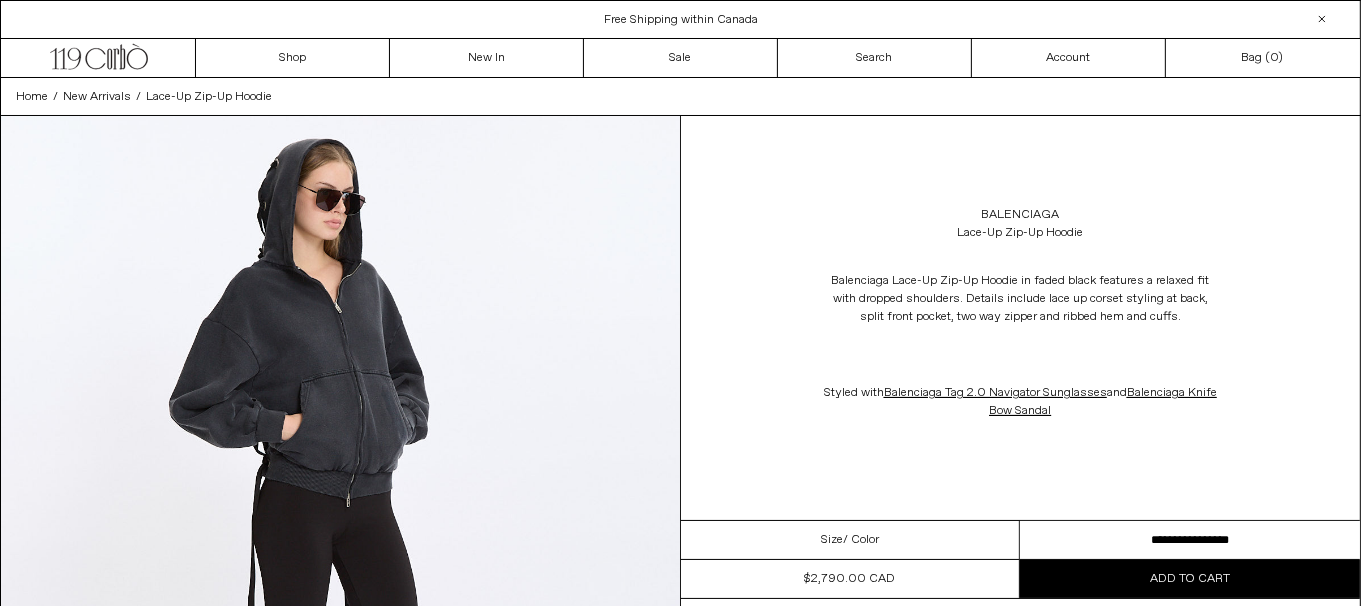 scroll, scrollTop: 0, scrollLeft: 0, axis: both 